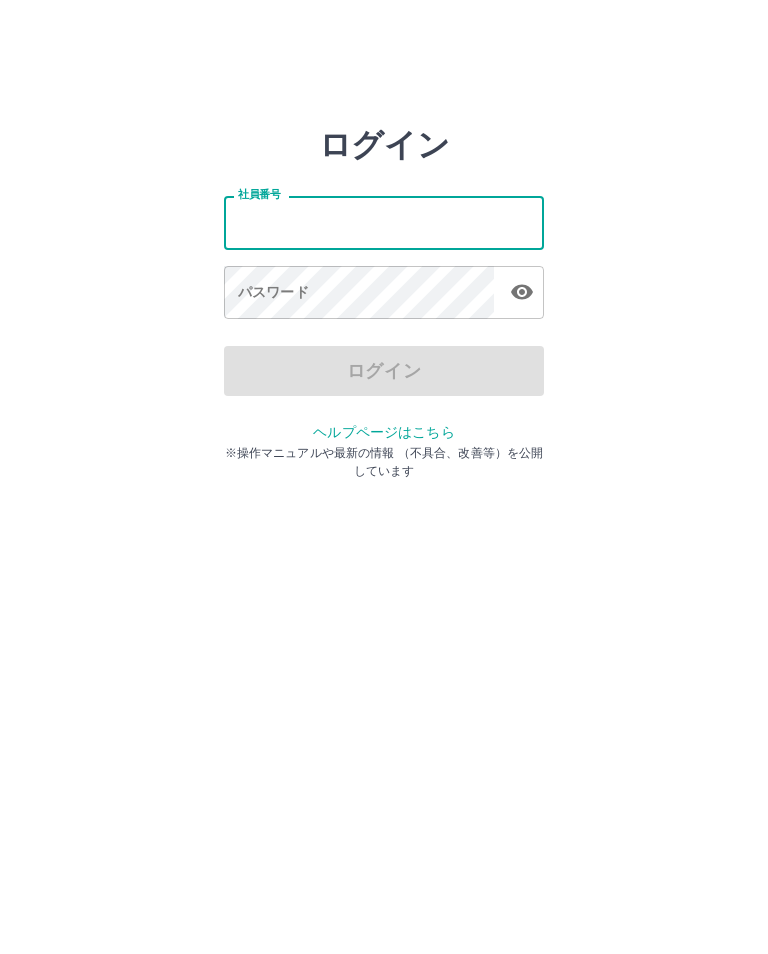 scroll, scrollTop: 0, scrollLeft: 0, axis: both 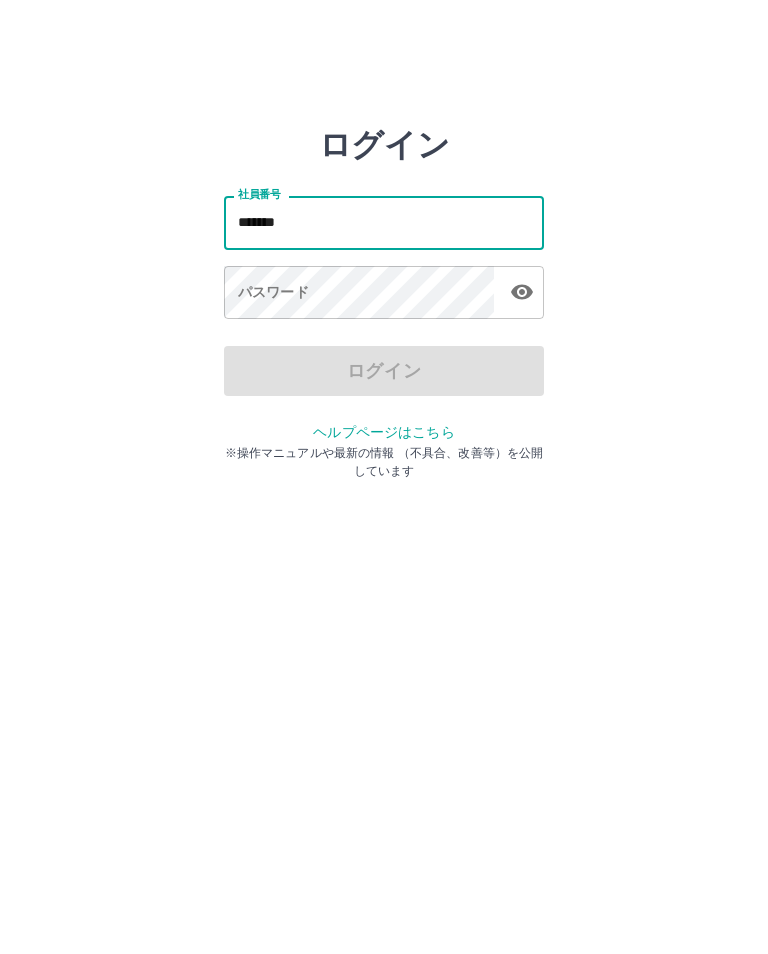 type on "*******" 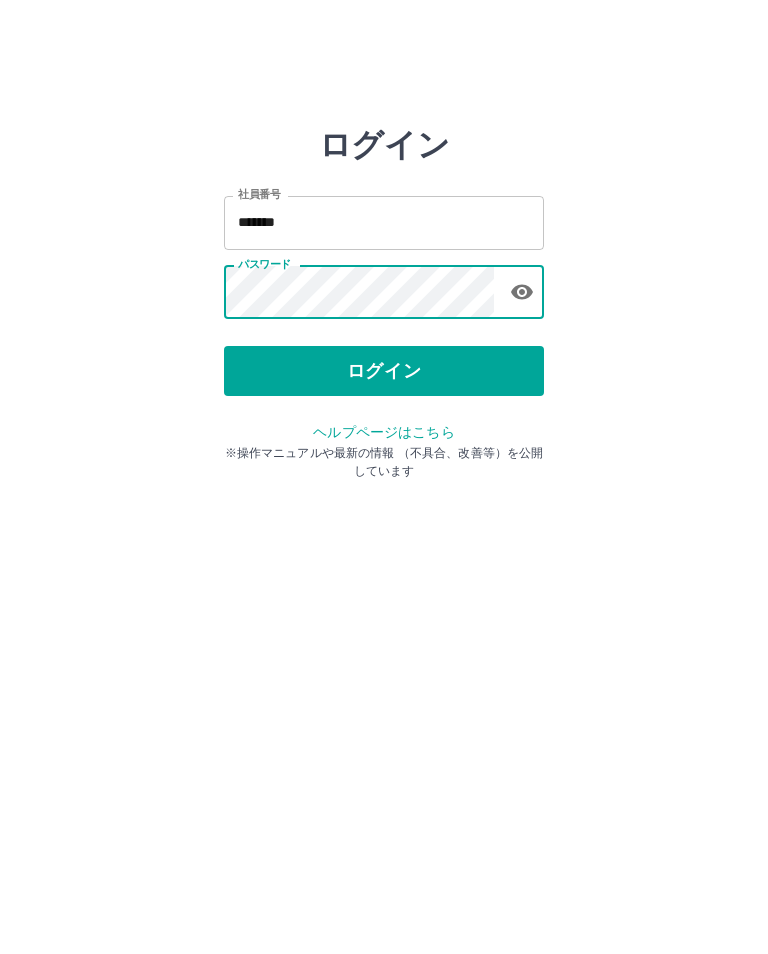 click on "ログイン" at bounding box center (384, 371) 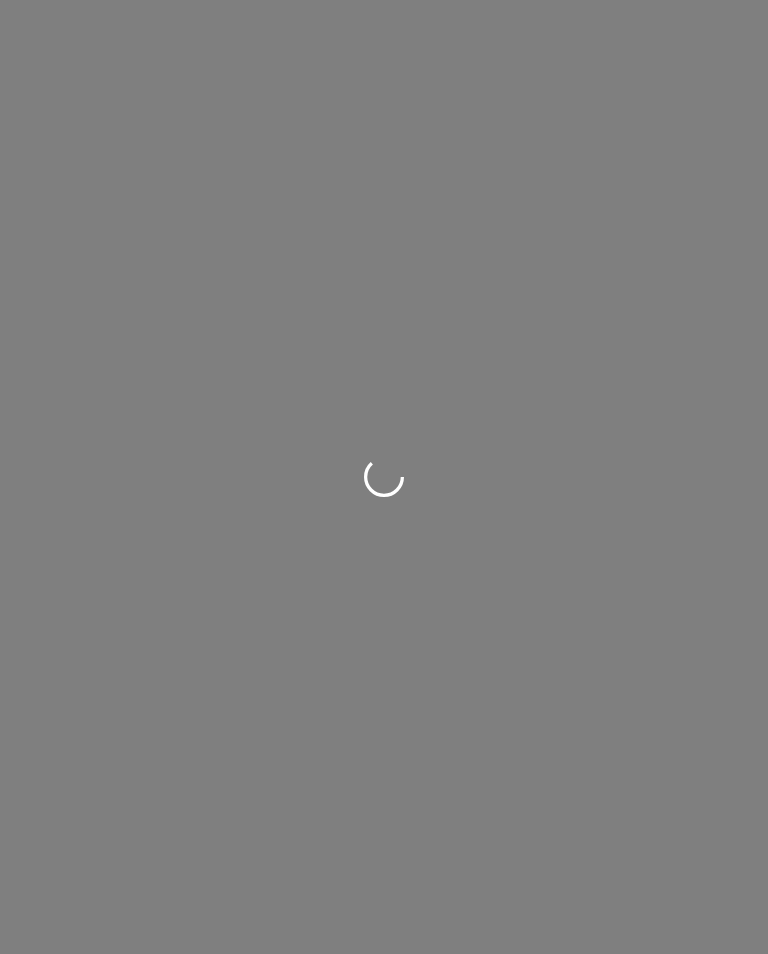 scroll, scrollTop: 0, scrollLeft: 0, axis: both 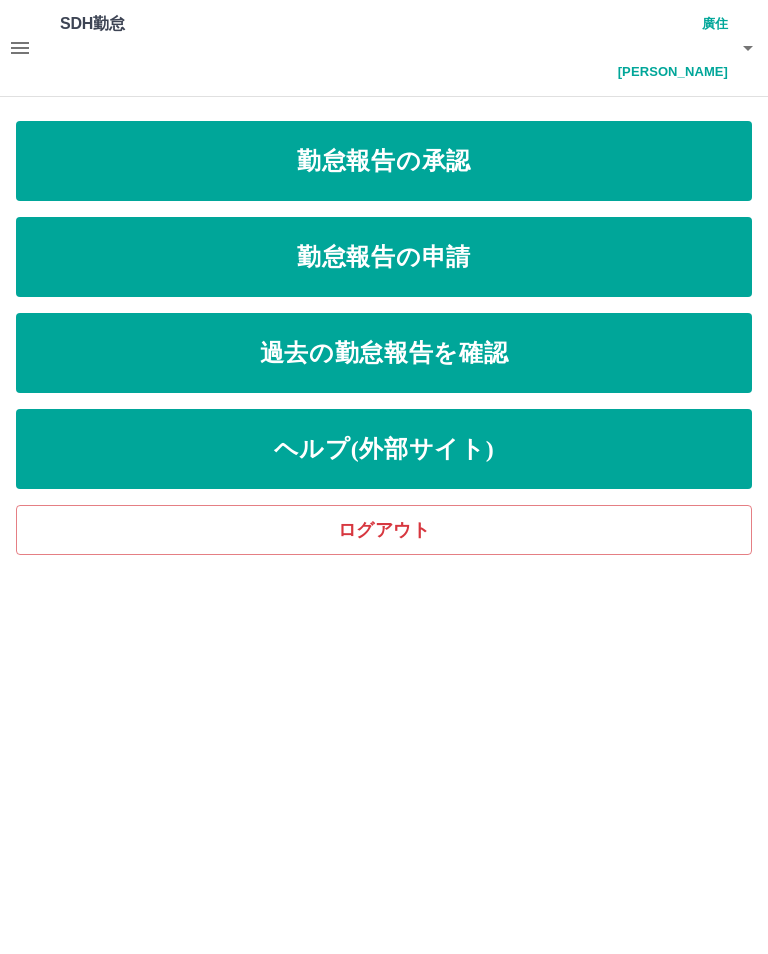 click on "勤怠報告の申請" at bounding box center [384, 257] 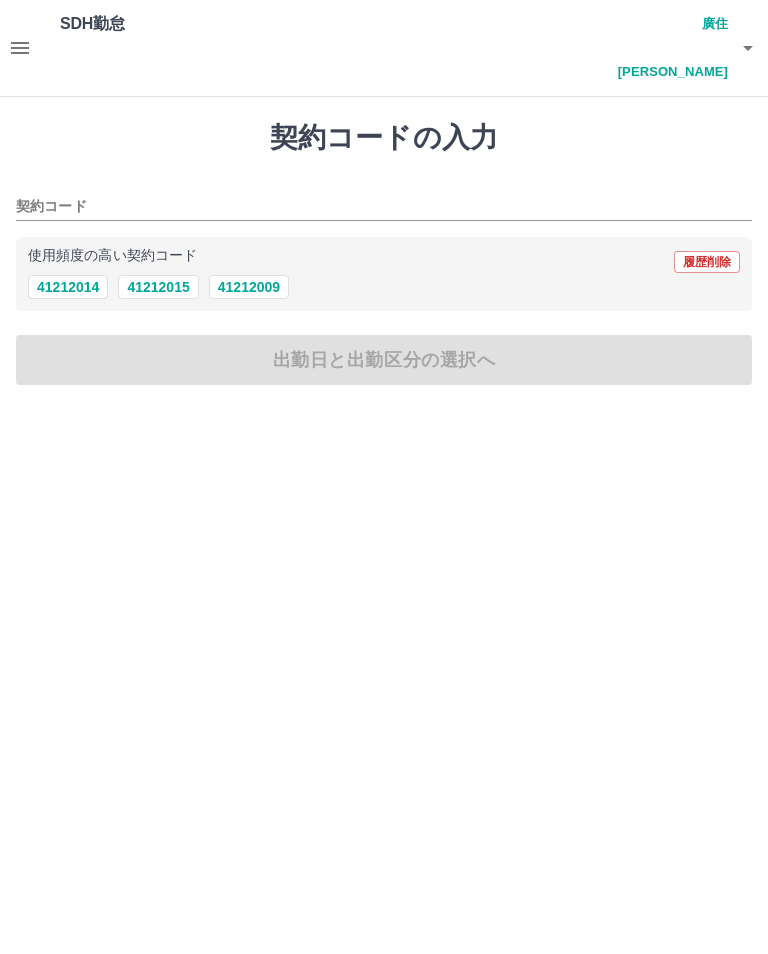 click on "41212014" at bounding box center (68, 287) 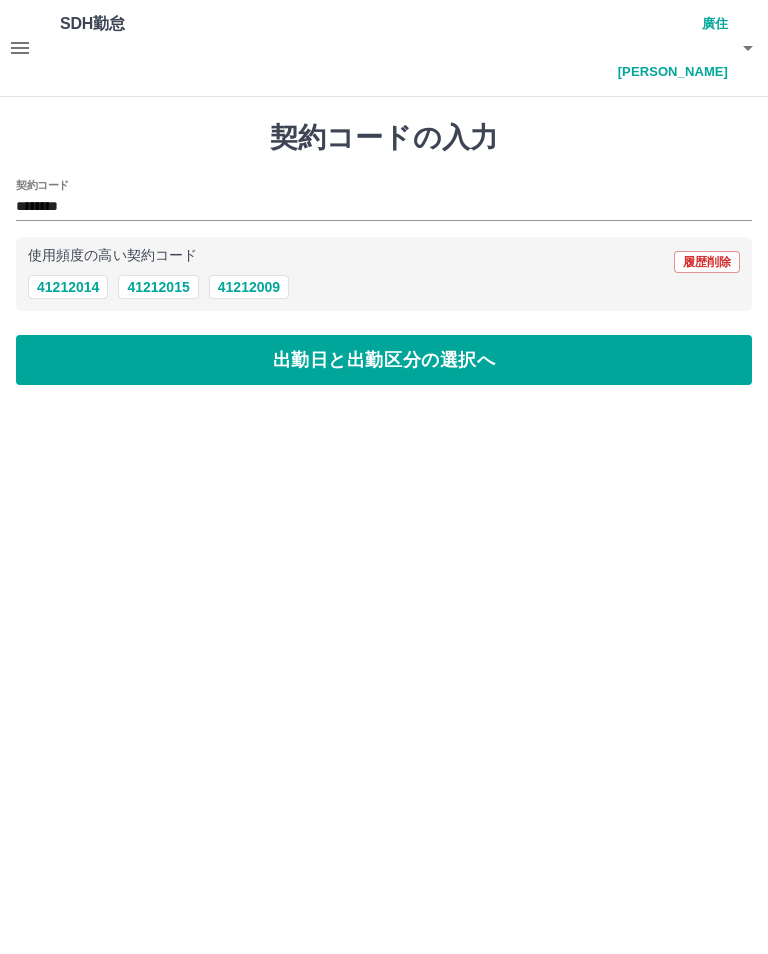 click on "出勤日と出勤区分の選択へ" at bounding box center [384, 360] 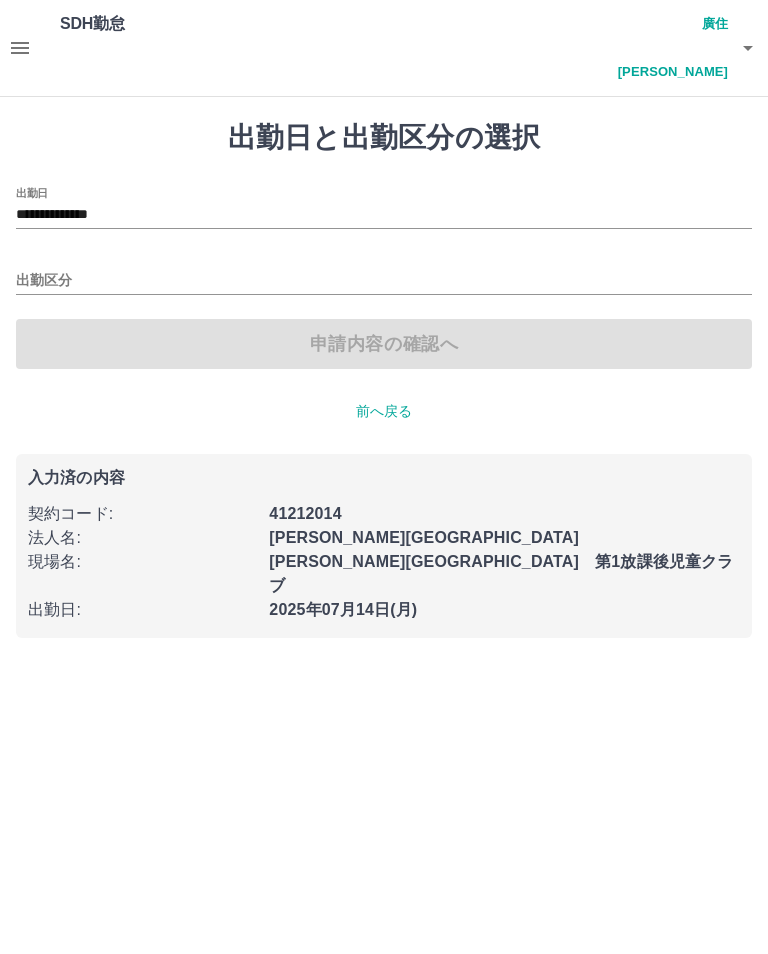 click on "**********" at bounding box center [384, 215] 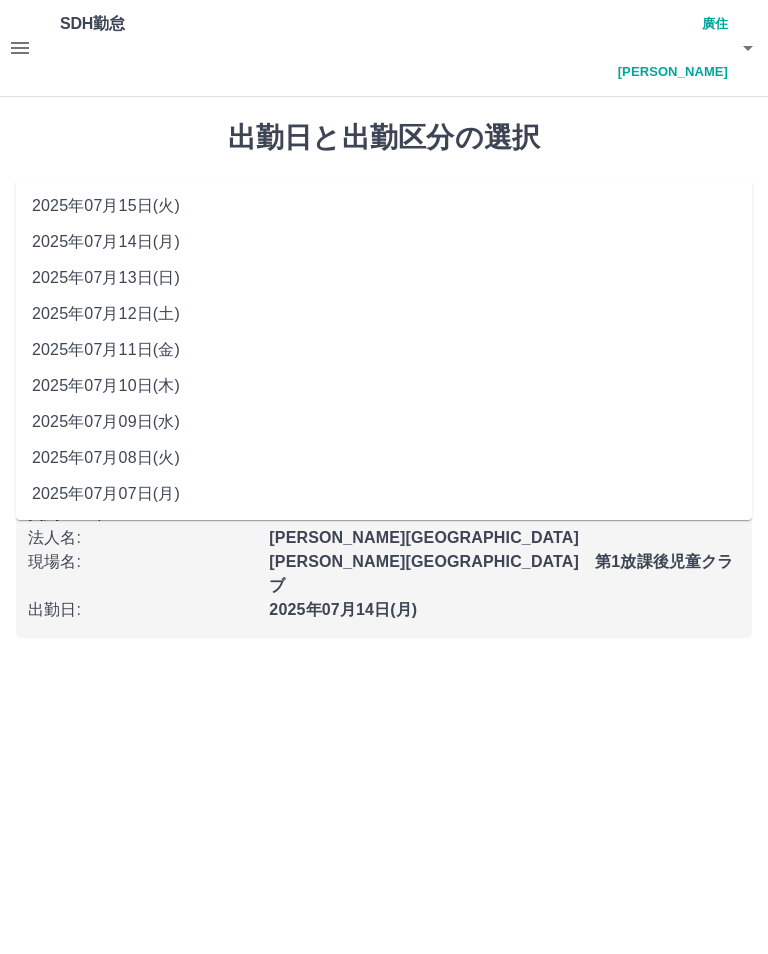 click on "2025年07月13日(日)" at bounding box center (384, 278) 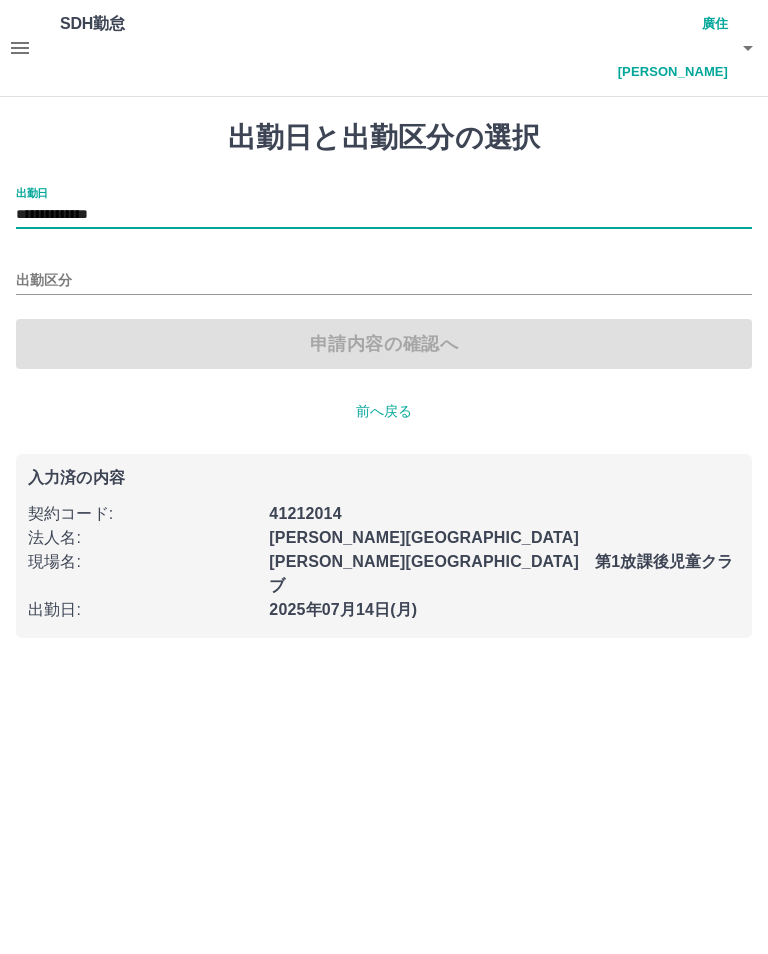 type on "**********" 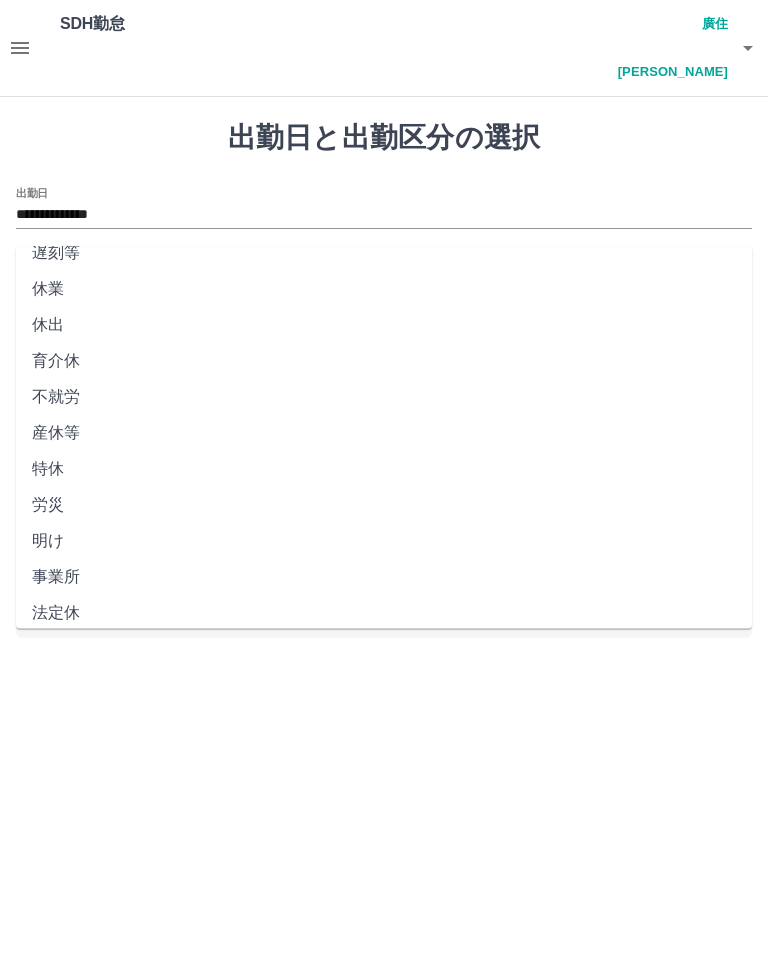 scroll, scrollTop: 241, scrollLeft: 0, axis: vertical 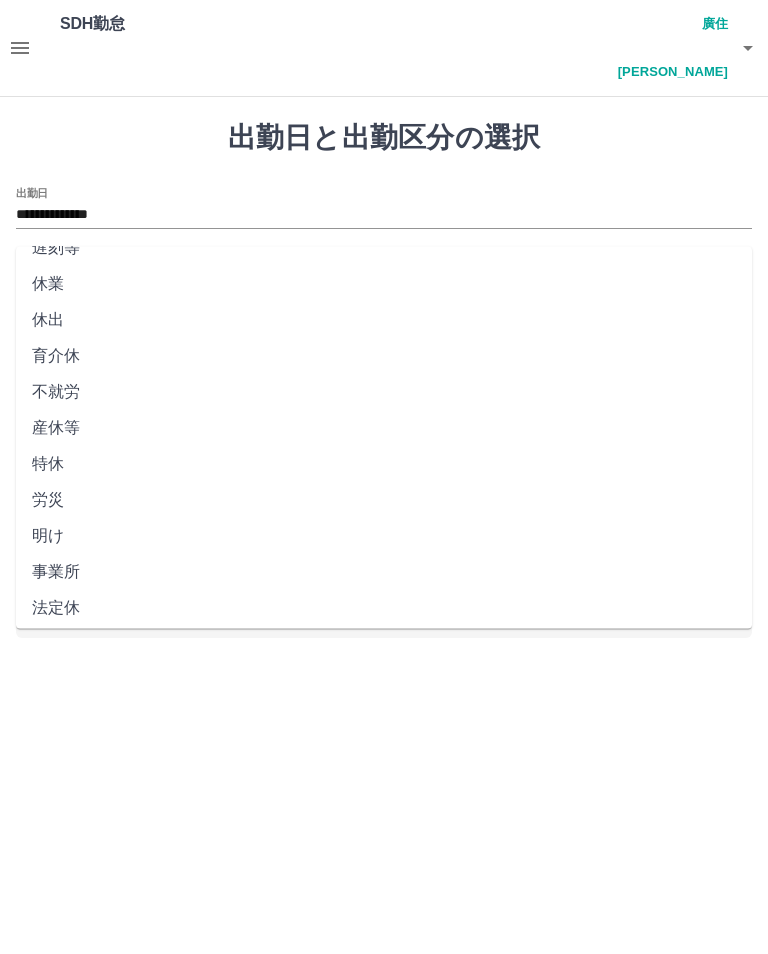 click on "法定休" at bounding box center [384, 608] 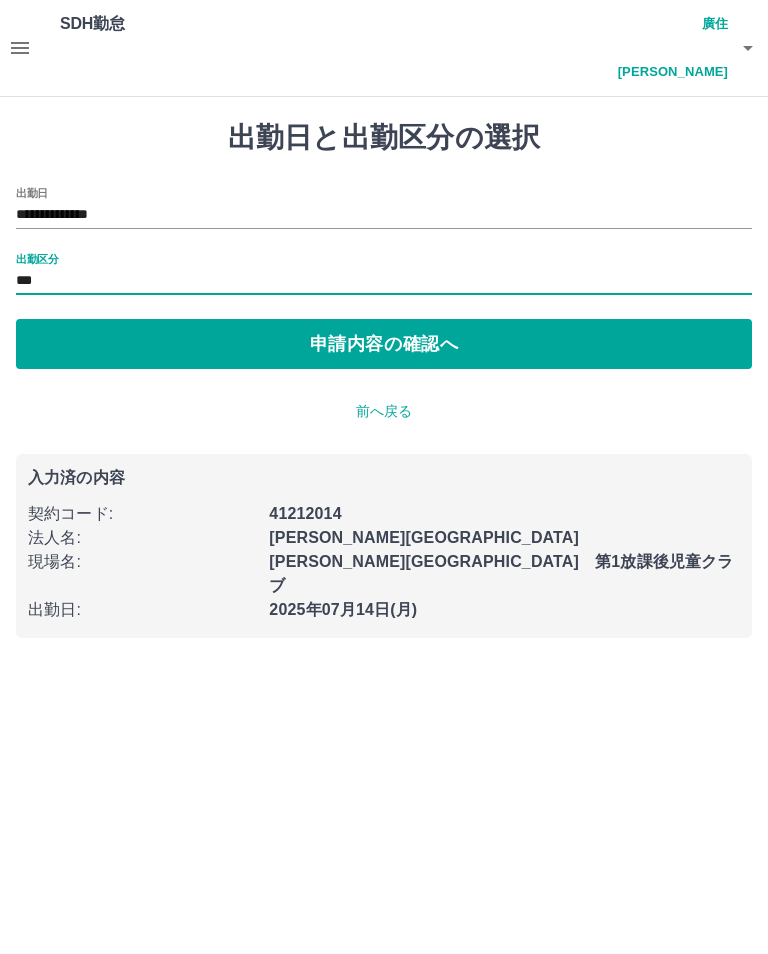 click on "申請内容の確認へ" at bounding box center [384, 344] 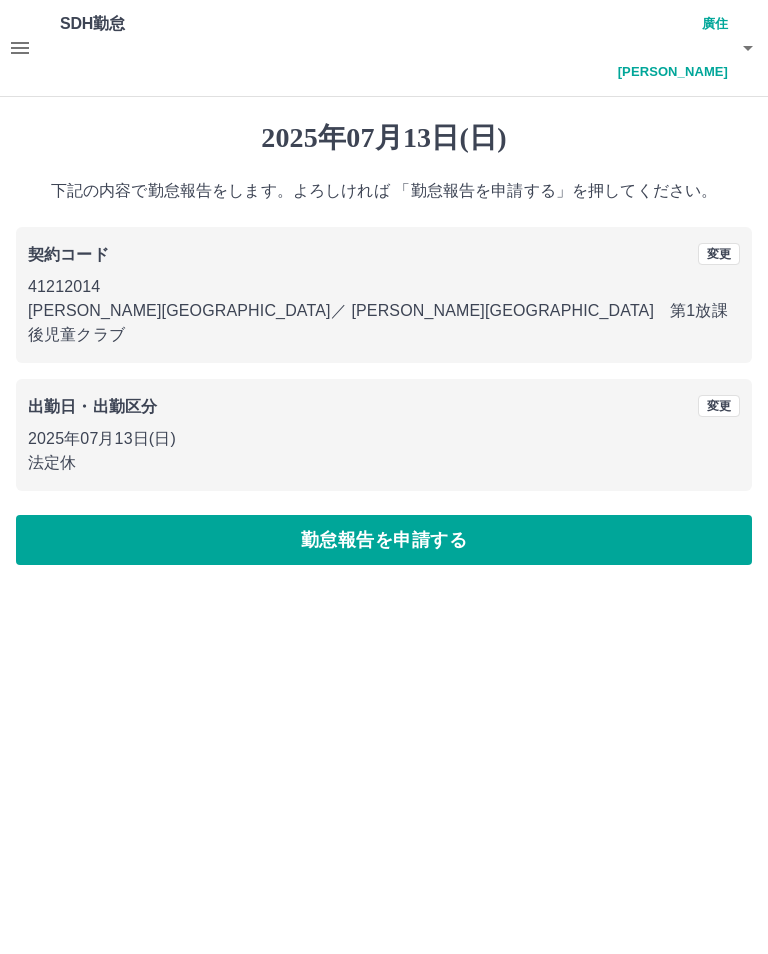 click on "勤怠報告を申請する" at bounding box center (384, 540) 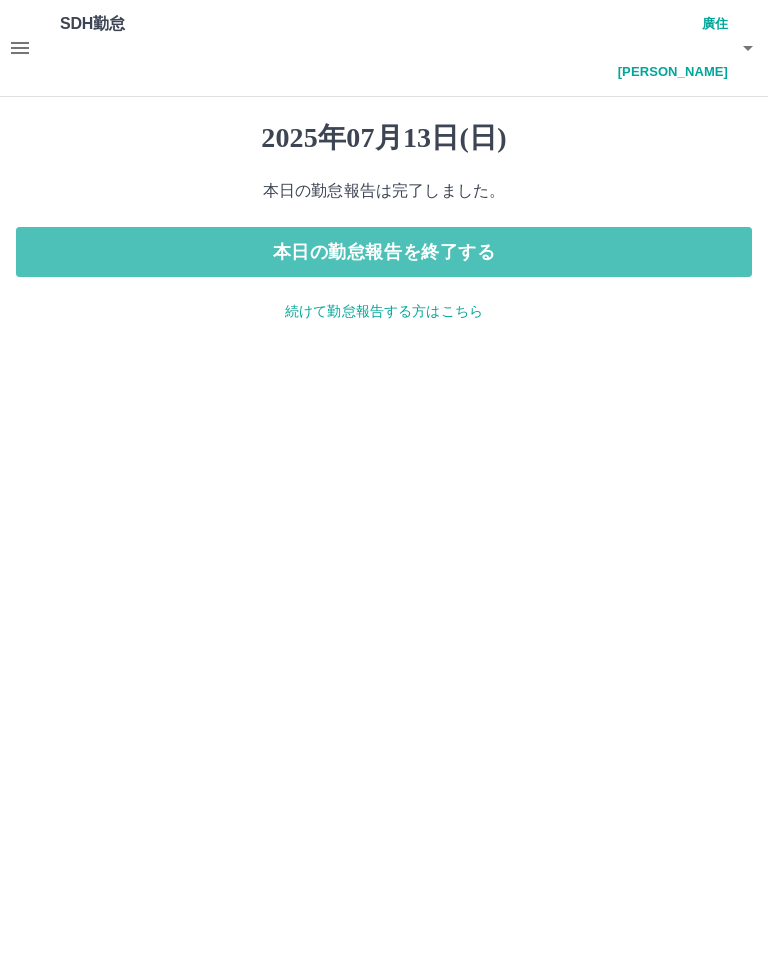 click on "本日の勤怠報告を終了する" at bounding box center [384, 252] 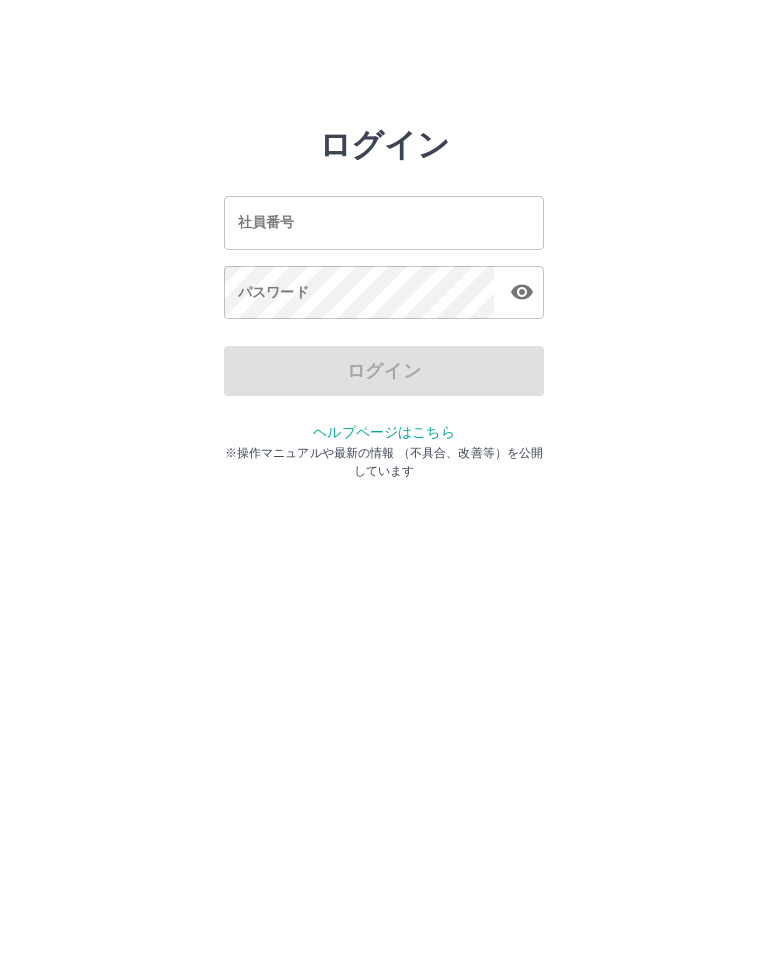 scroll, scrollTop: 0, scrollLeft: 0, axis: both 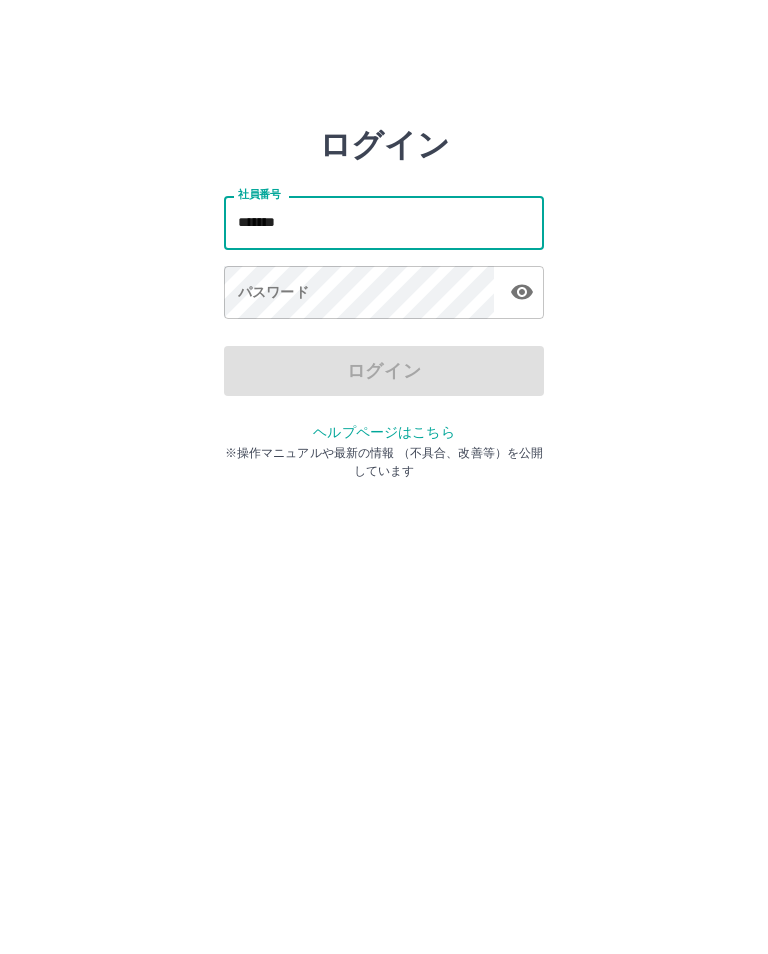type on "*******" 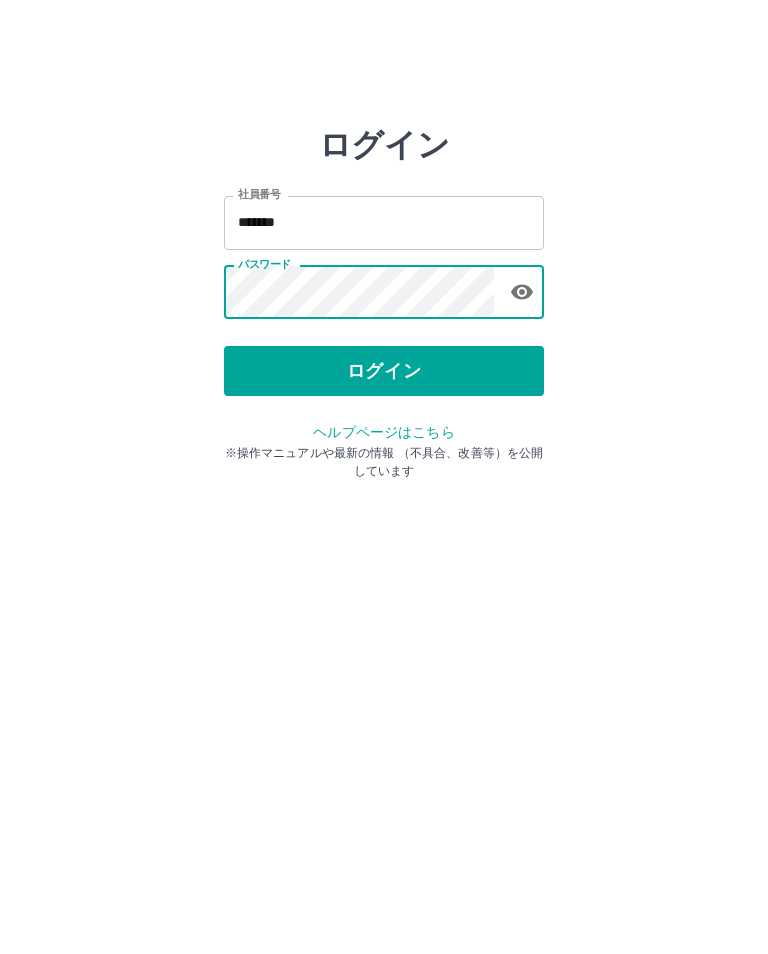 click on "ログイン" at bounding box center (384, 371) 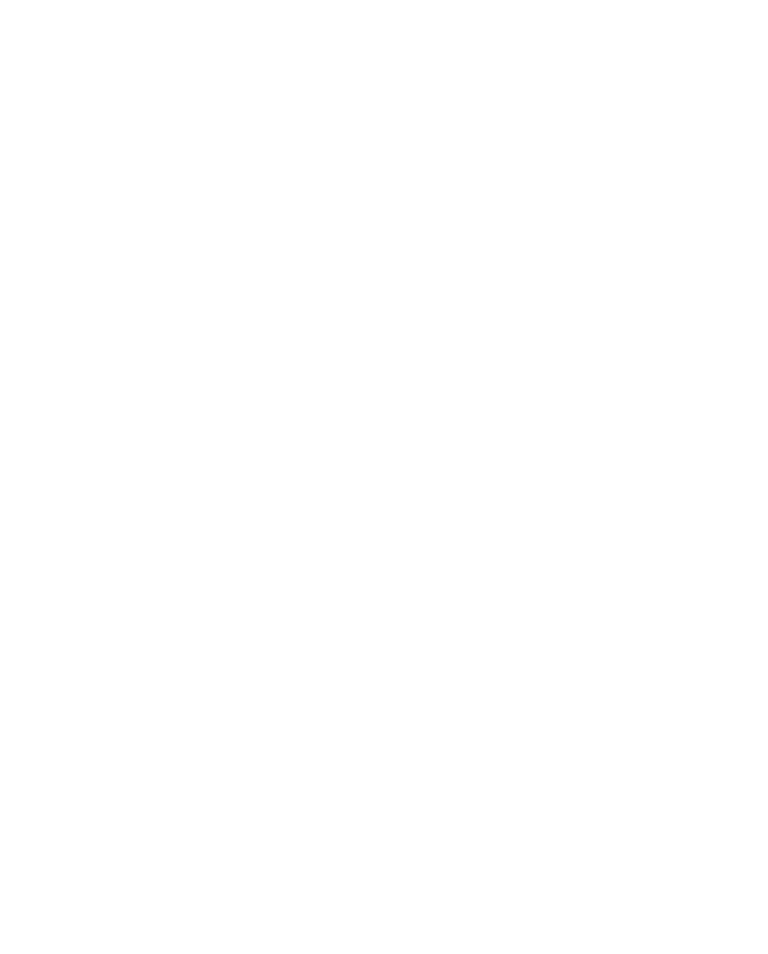 scroll, scrollTop: 0, scrollLeft: 0, axis: both 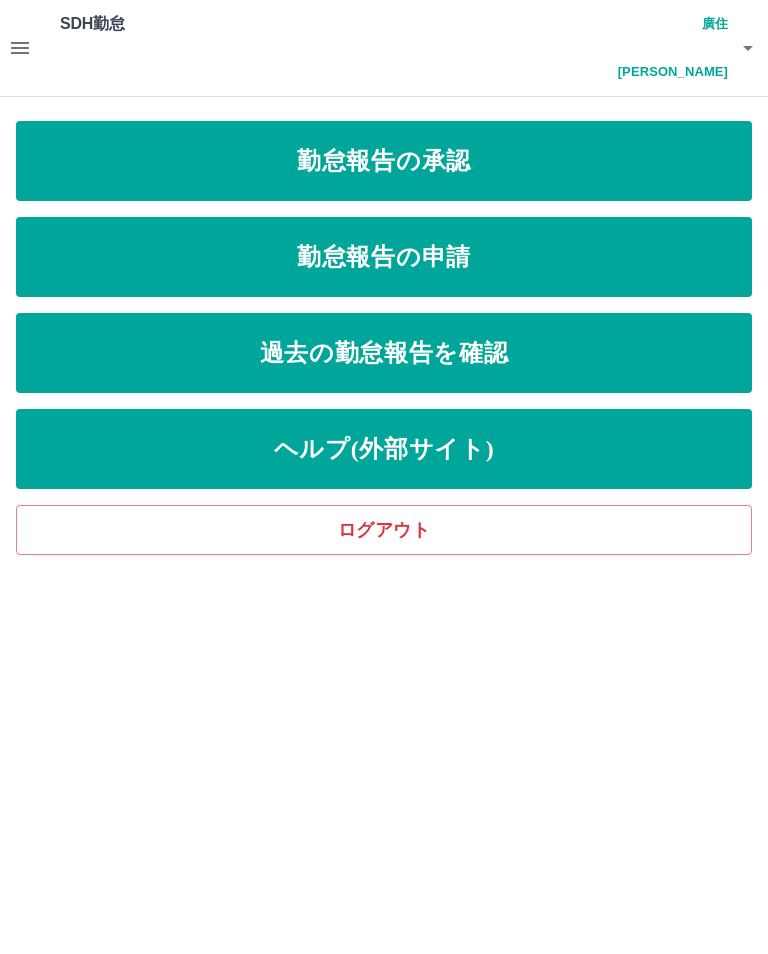 click on "勤怠報告の承認" at bounding box center [384, 161] 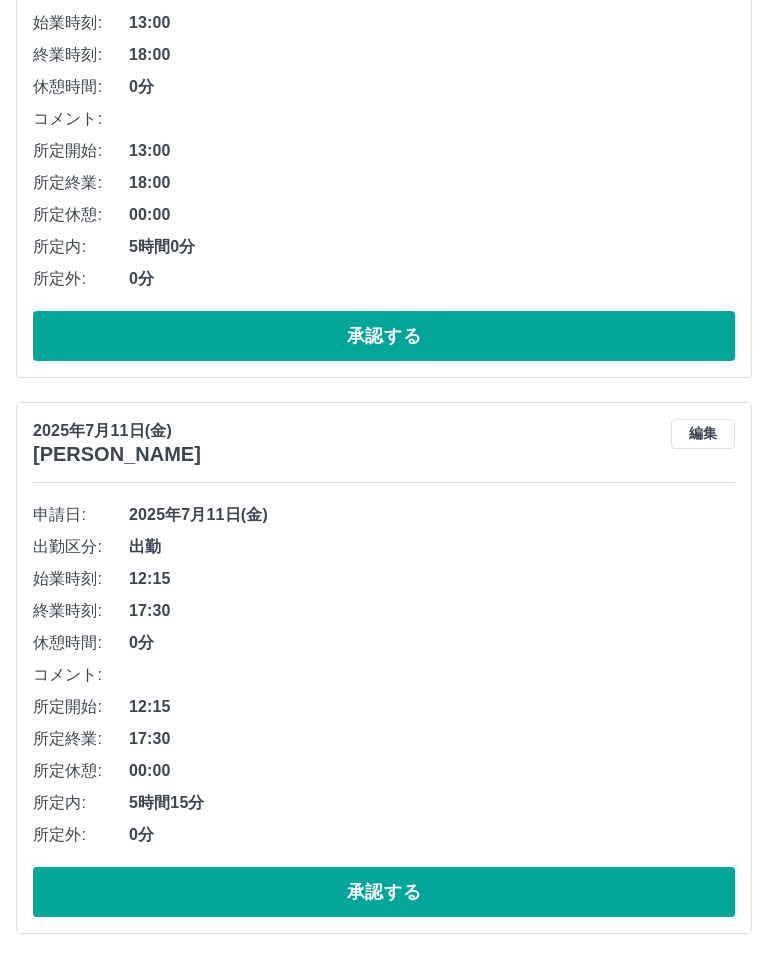 scroll, scrollTop: 2196, scrollLeft: 0, axis: vertical 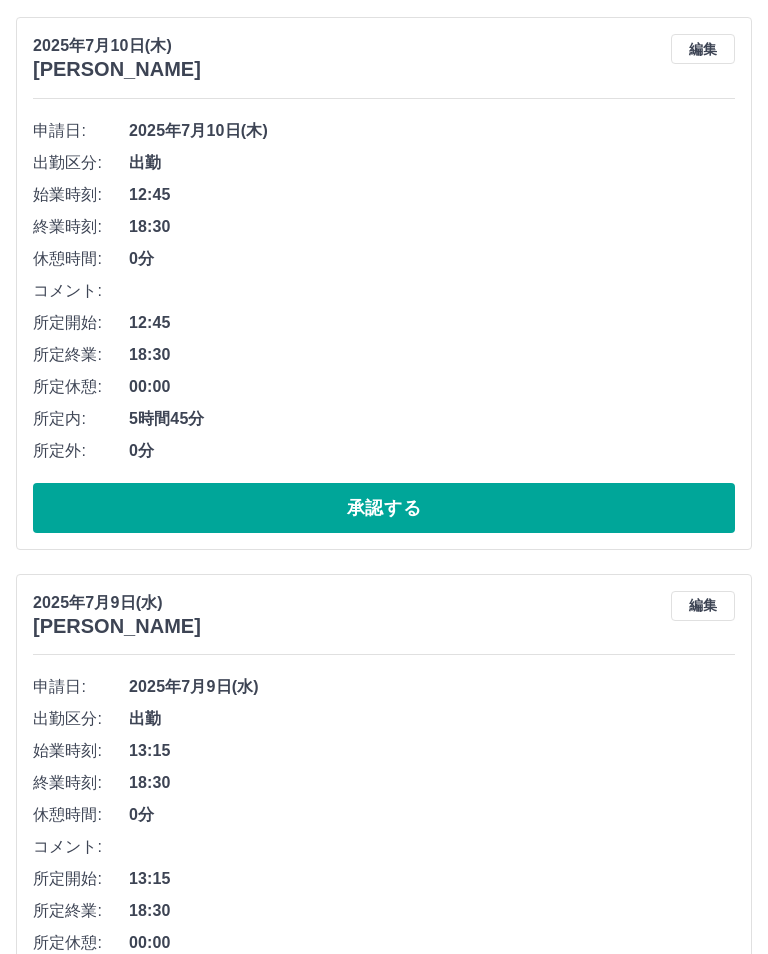 click on "承認する" at bounding box center [384, 508] 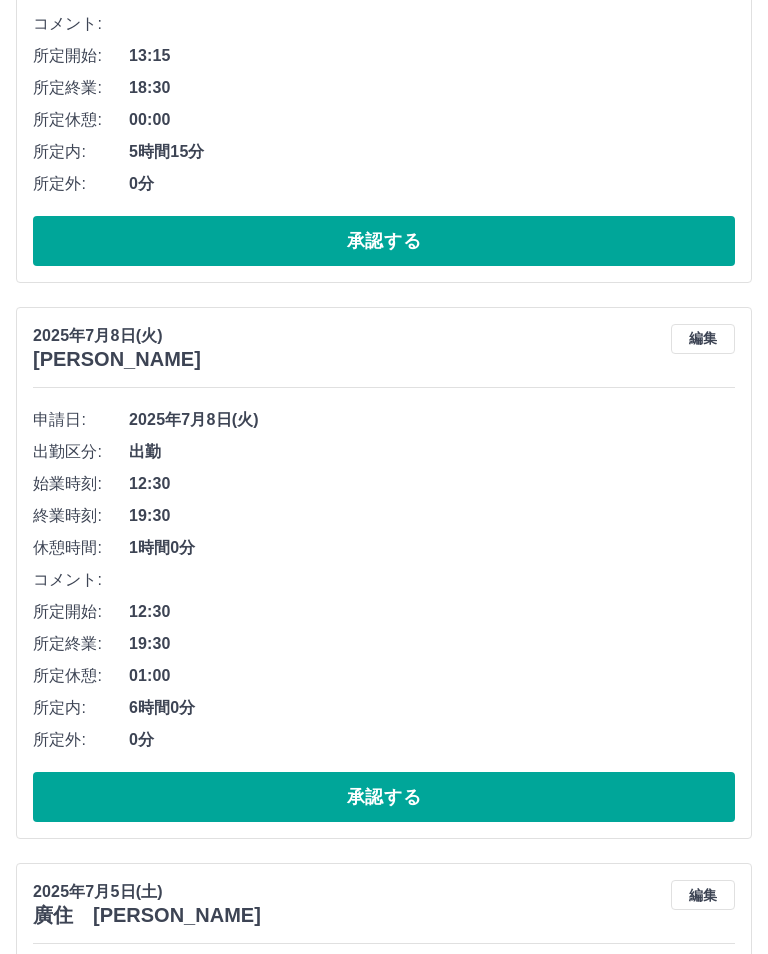 scroll, scrollTop: 3672, scrollLeft: 0, axis: vertical 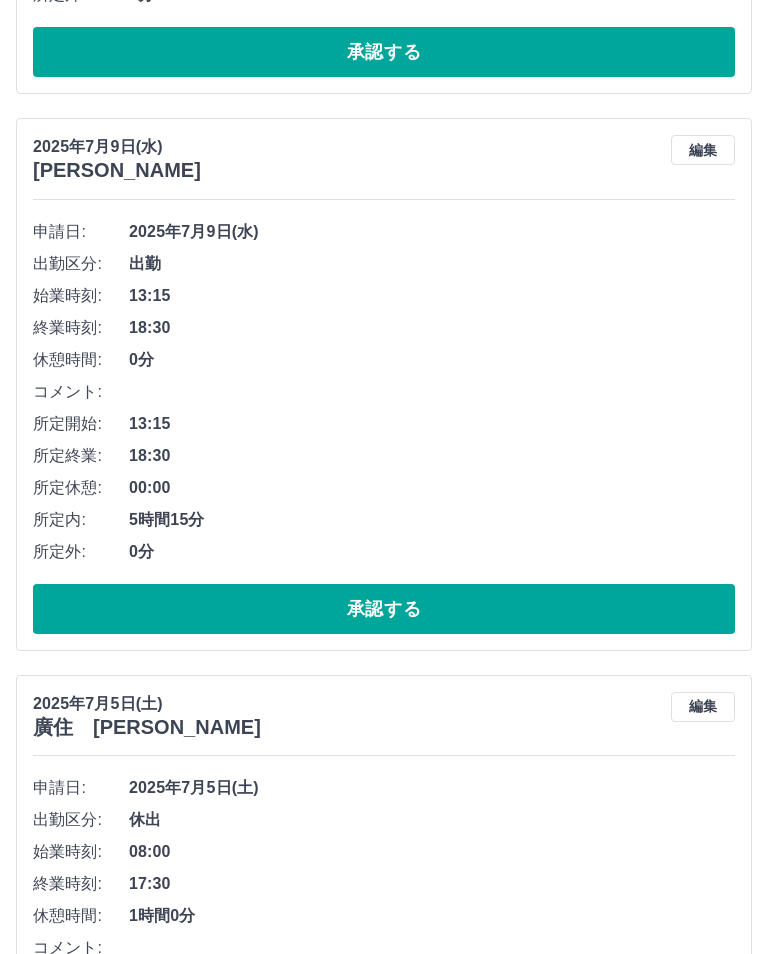 click on "承認する" at bounding box center (384, 609) 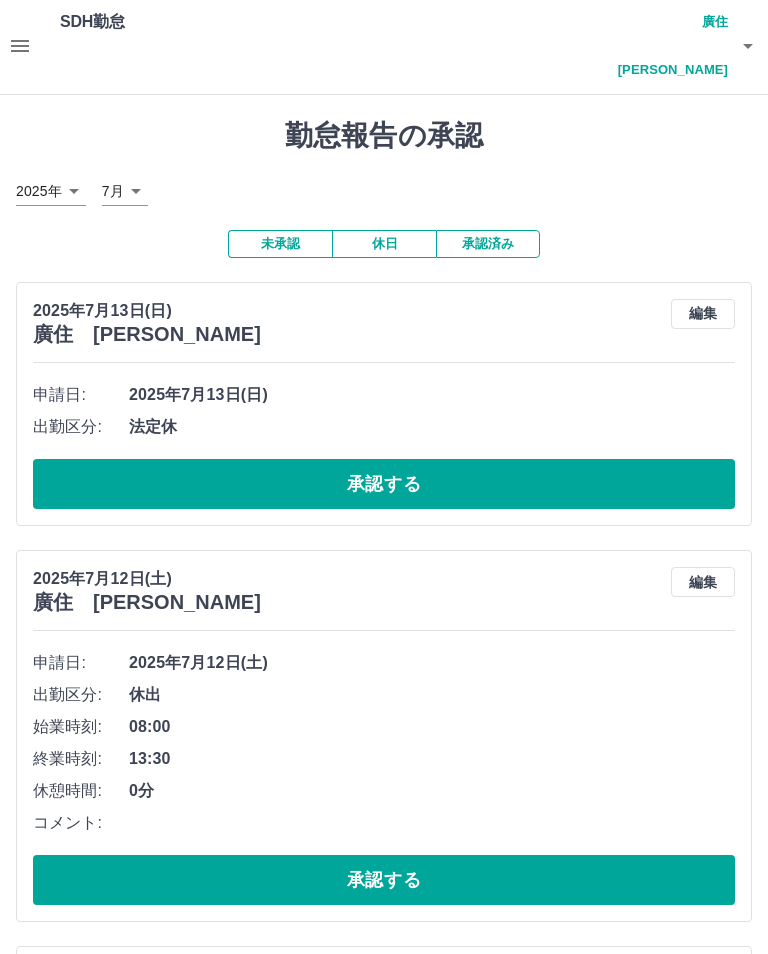 scroll, scrollTop: 0, scrollLeft: 0, axis: both 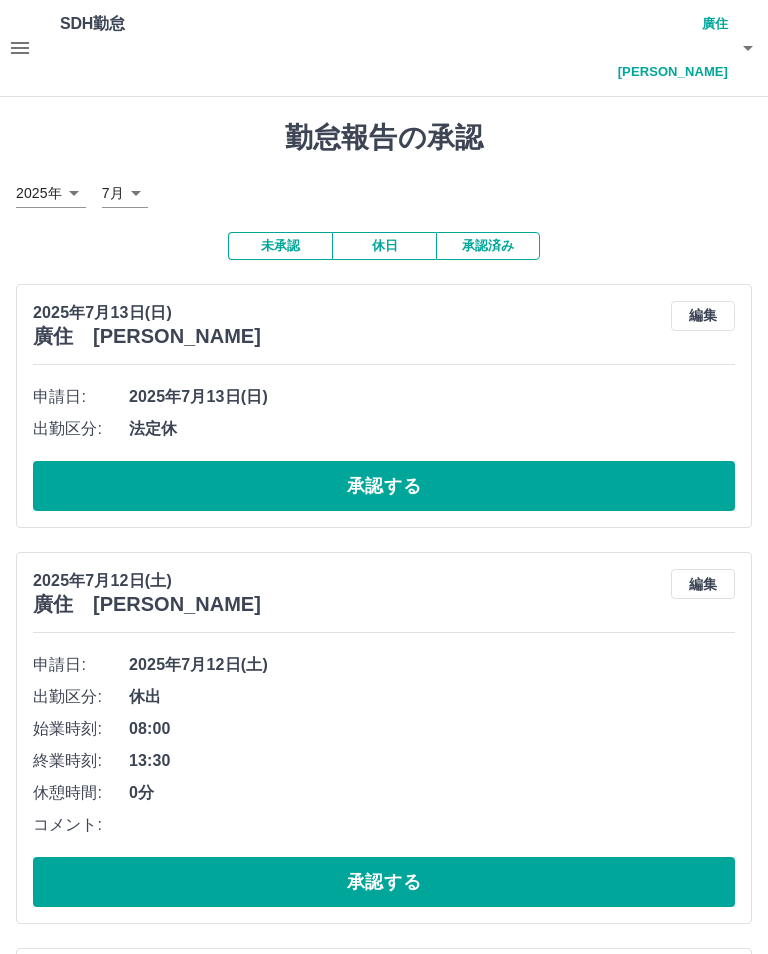 click at bounding box center [748, 48] 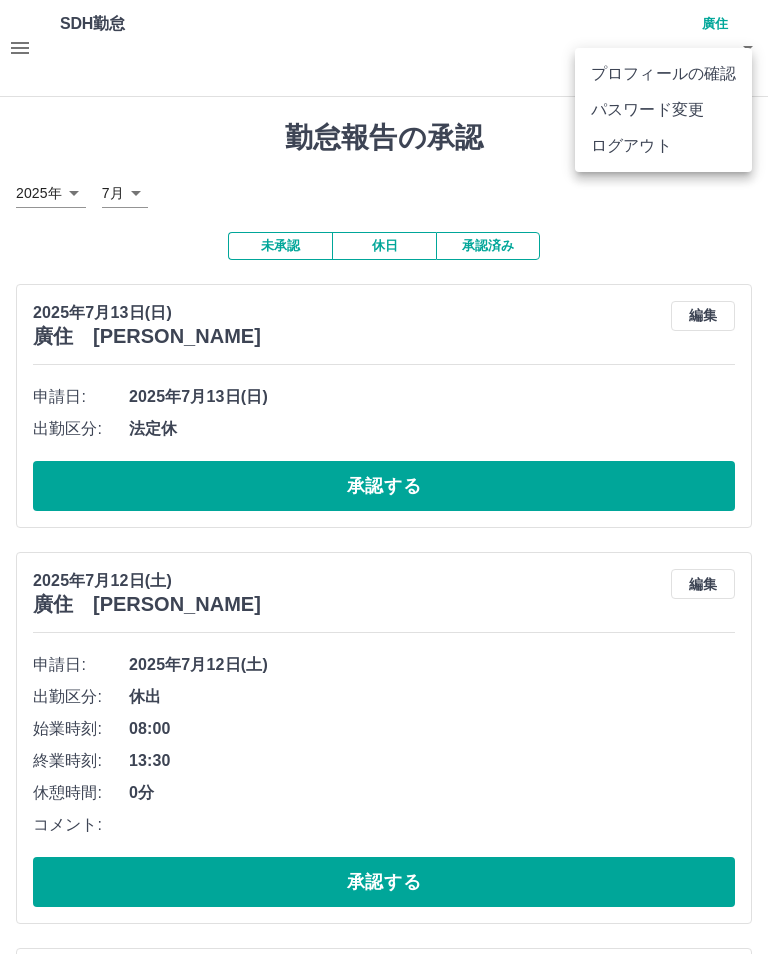 click on "ログアウト" at bounding box center [663, 146] 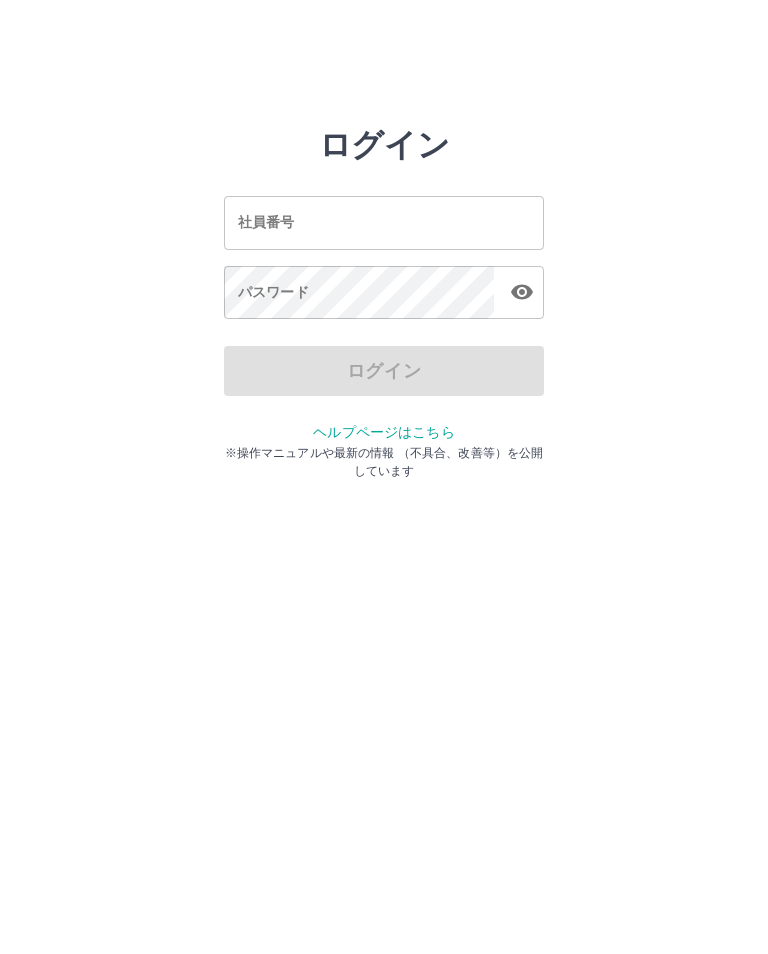 scroll, scrollTop: 0, scrollLeft: 0, axis: both 